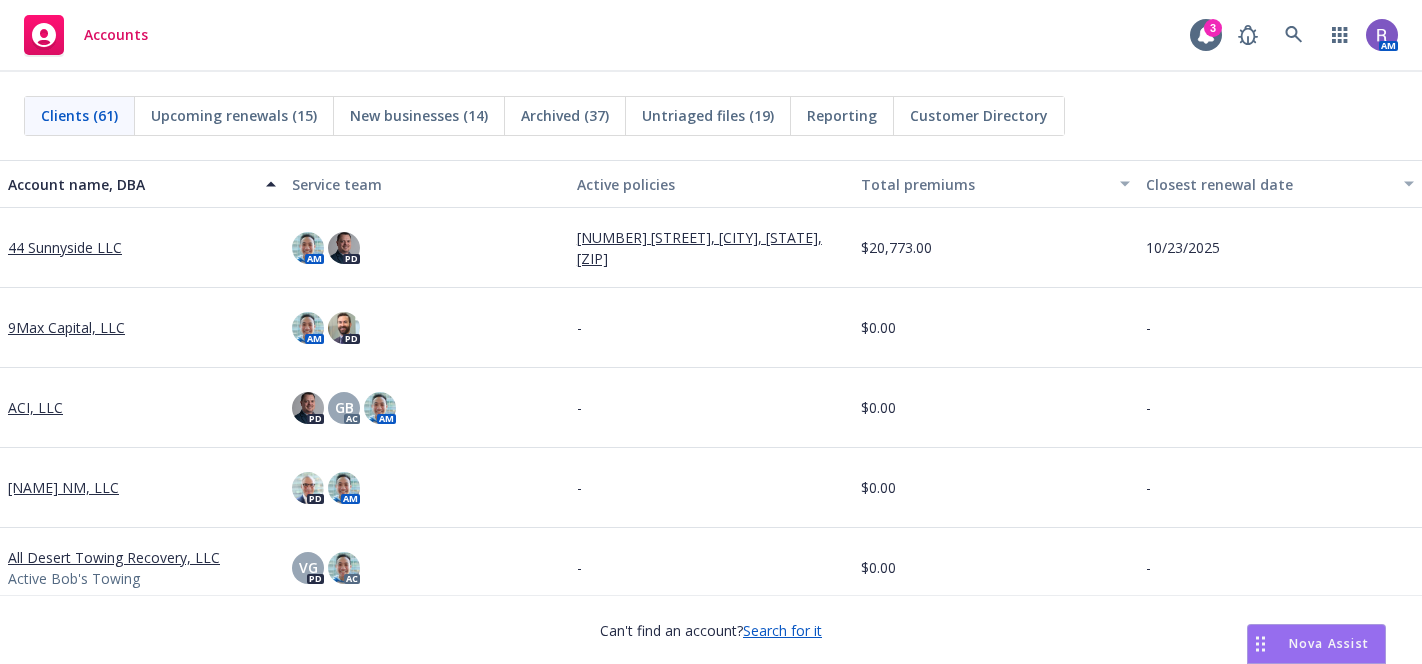 scroll, scrollTop: 0, scrollLeft: 0, axis: both 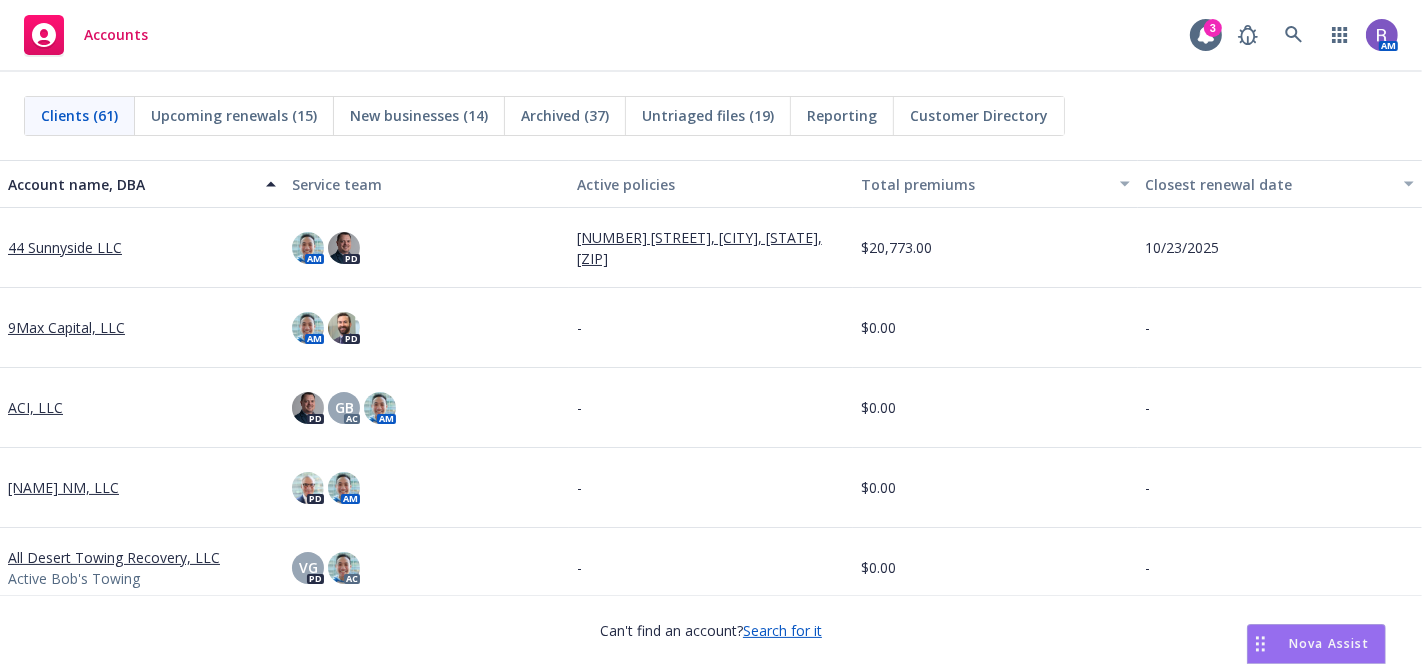 click on "Accounts 3 AM" at bounding box center [711, 36] 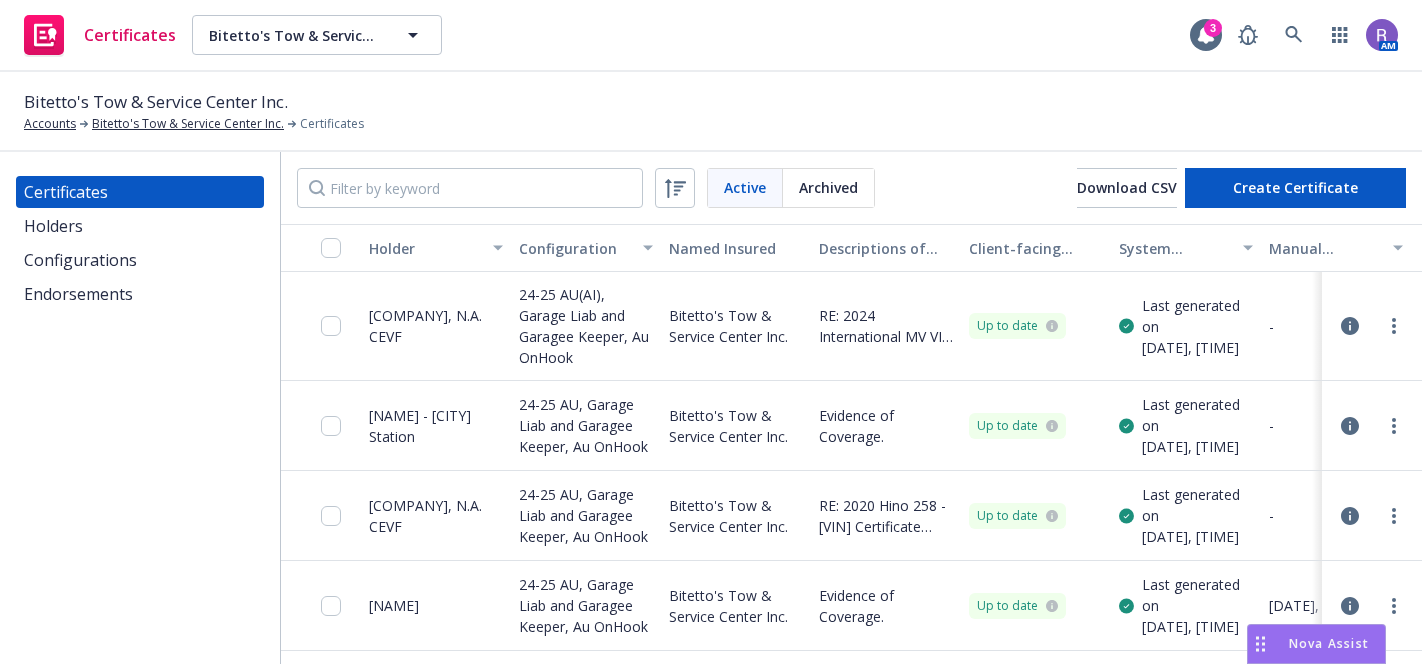 scroll, scrollTop: 0, scrollLeft: 0, axis: both 